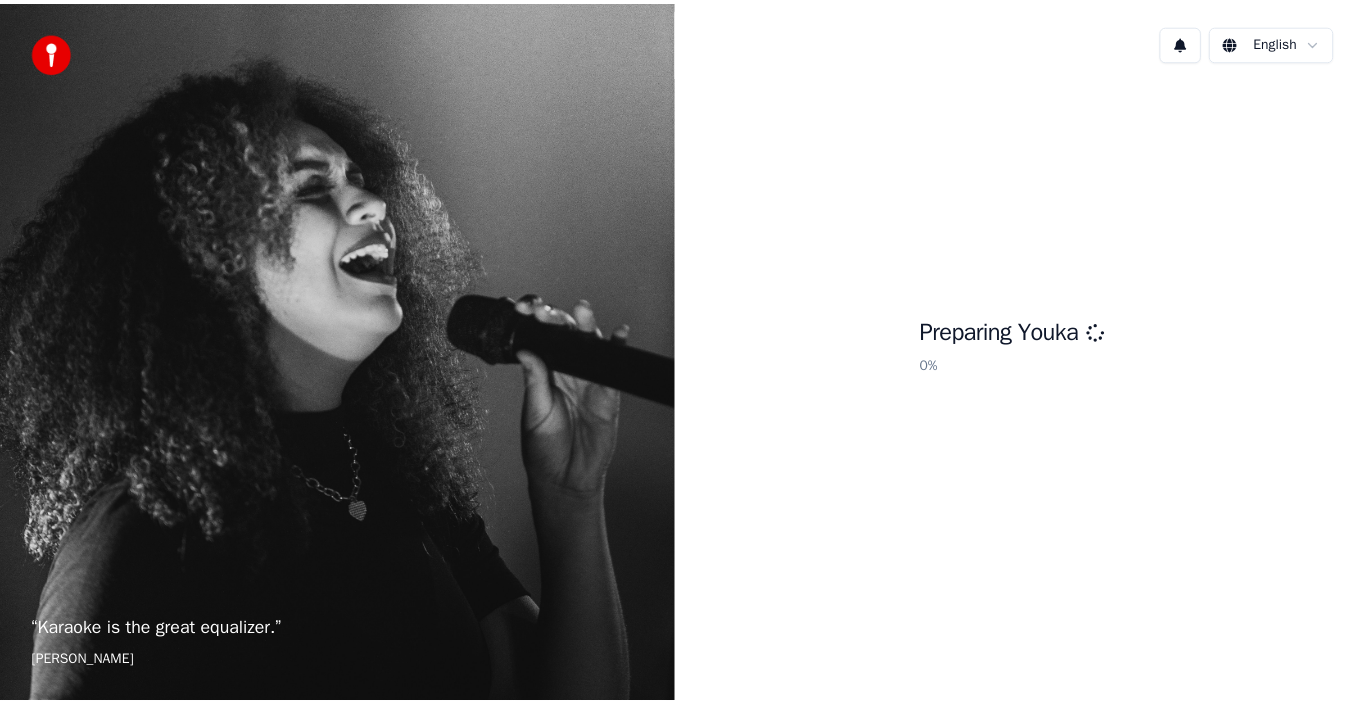 scroll, scrollTop: 0, scrollLeft: 0, axis: both 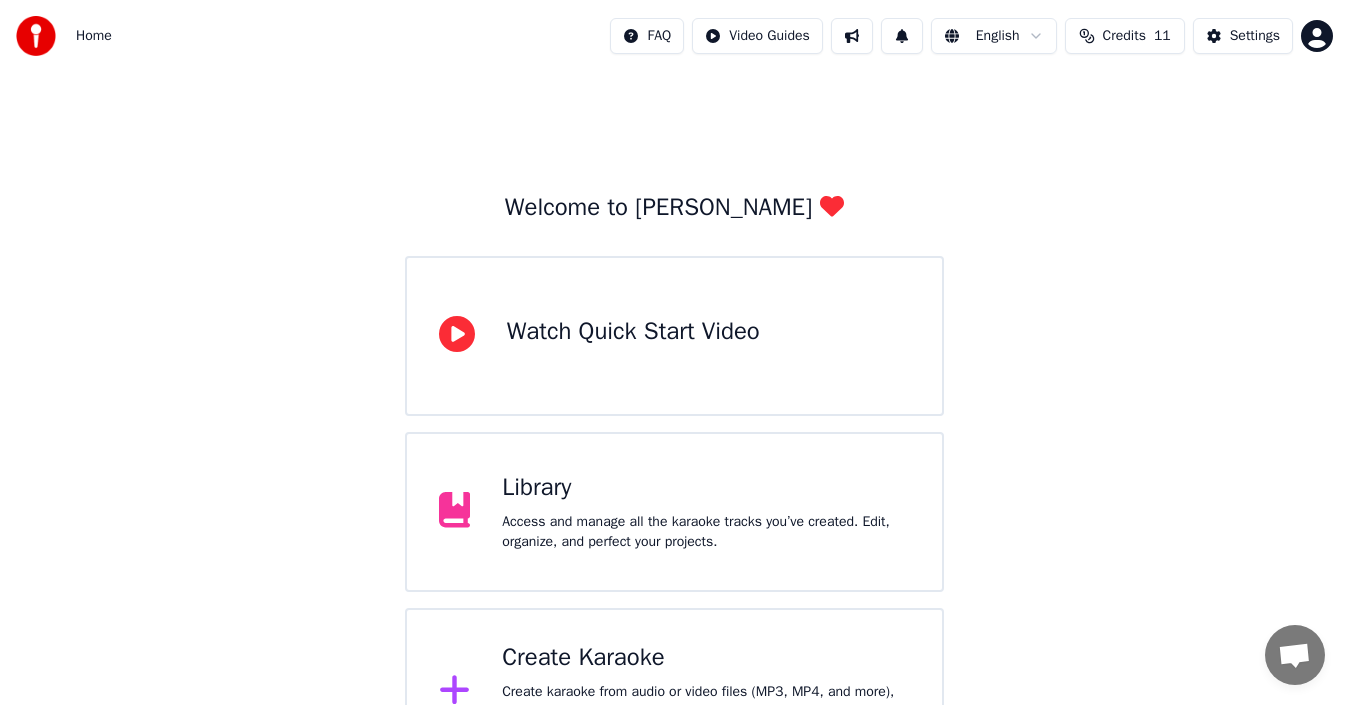 click on "Library" at bounding box center [706, 488] 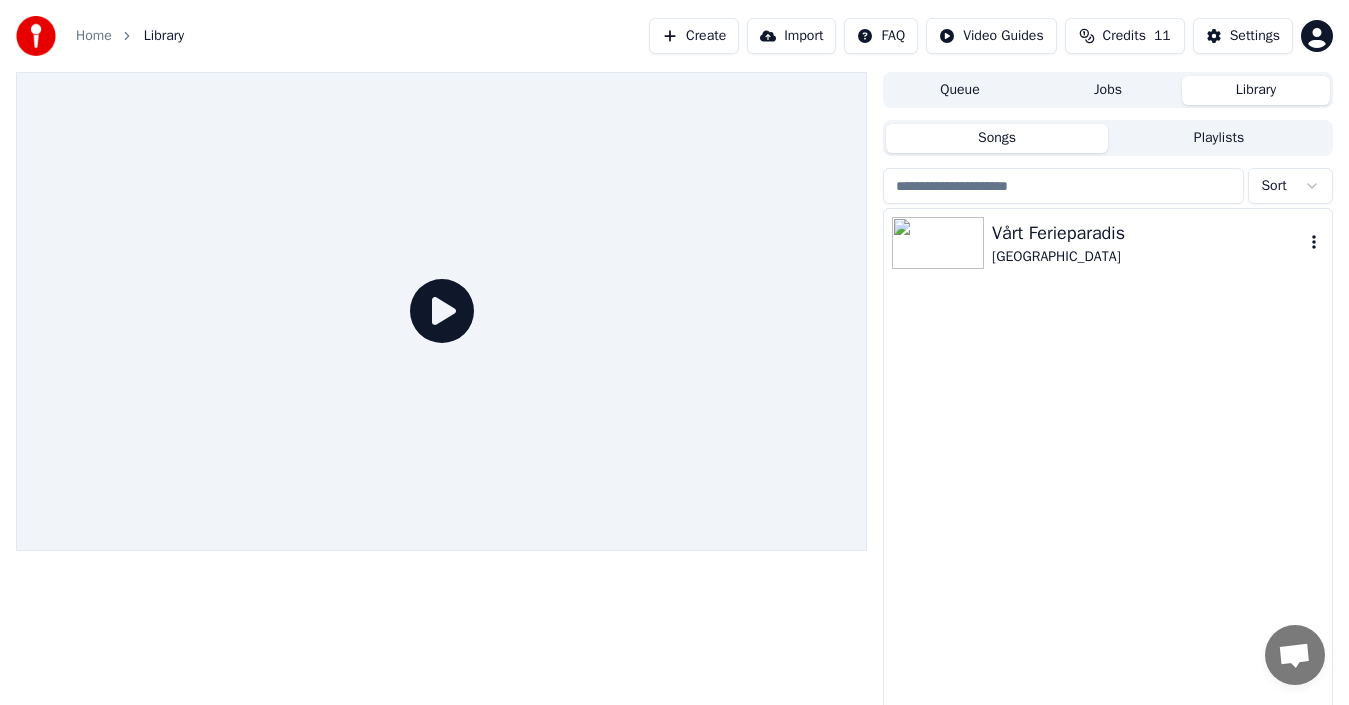 click on "Vårt Ferieparadis" at bounding box center (1148, 233) 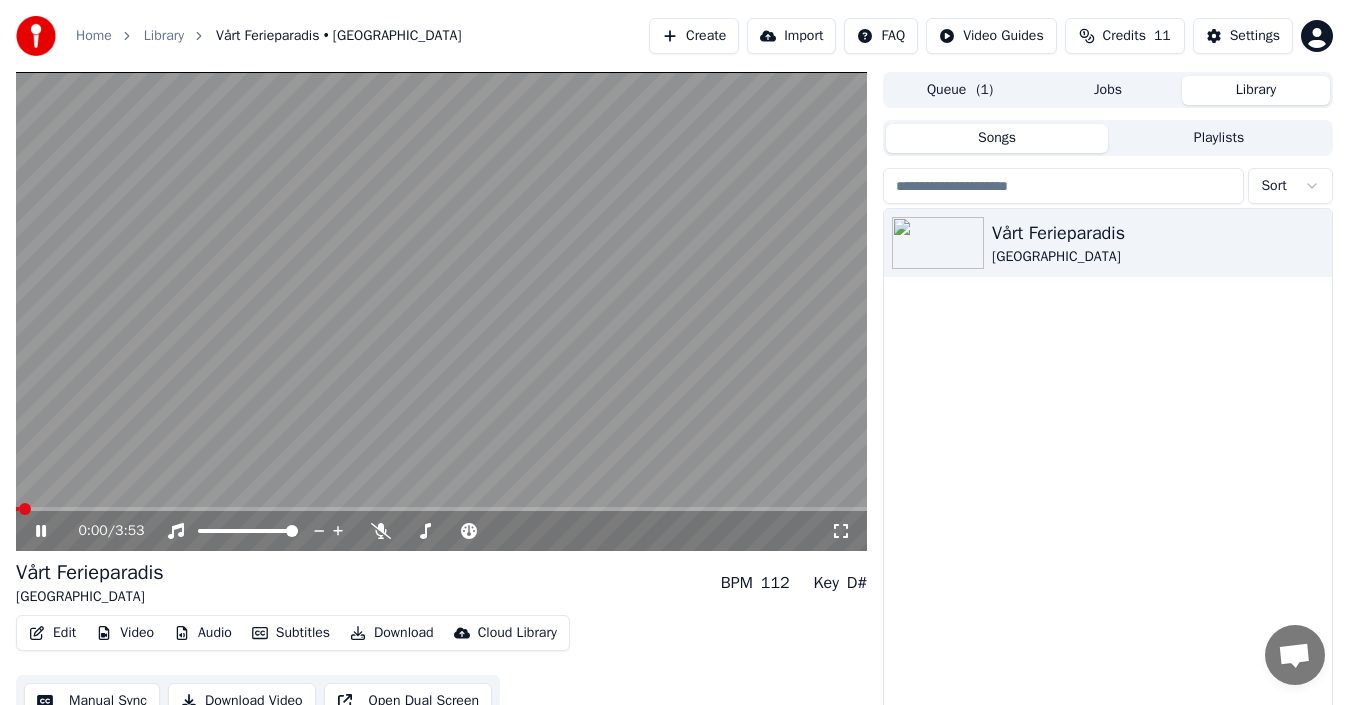 click 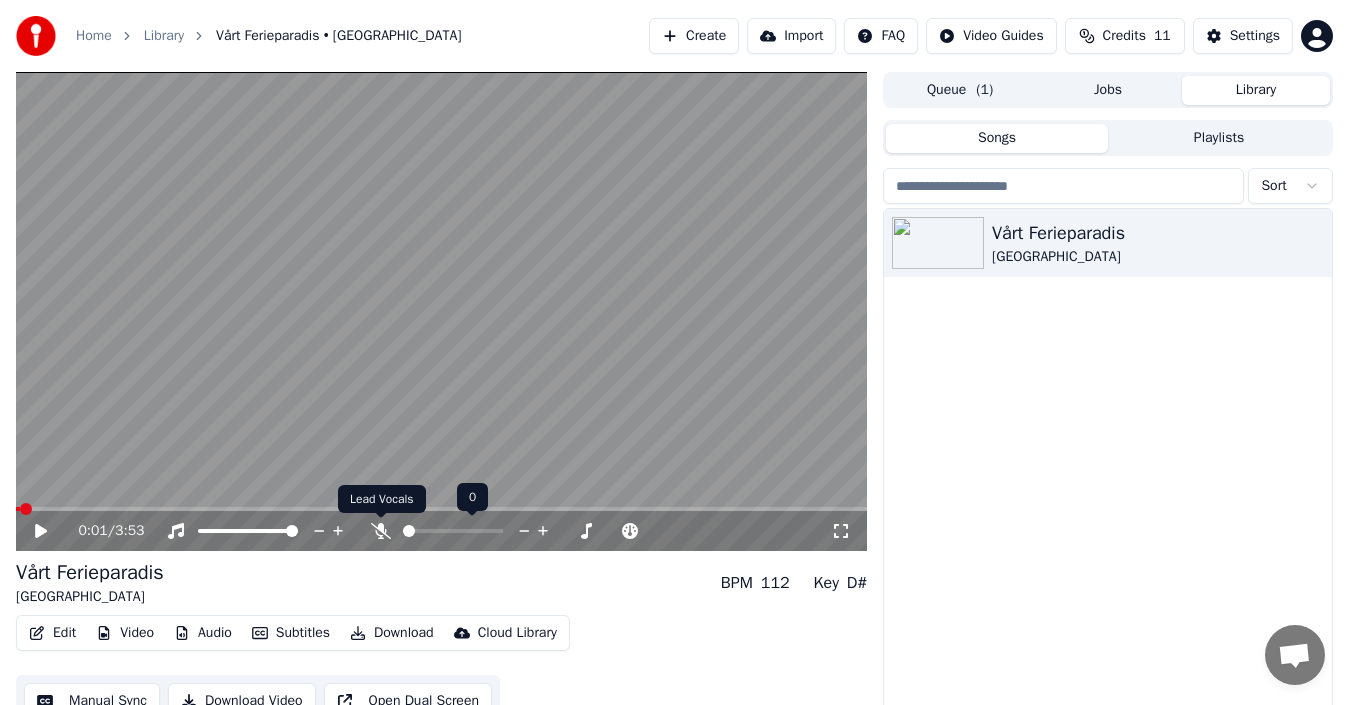click 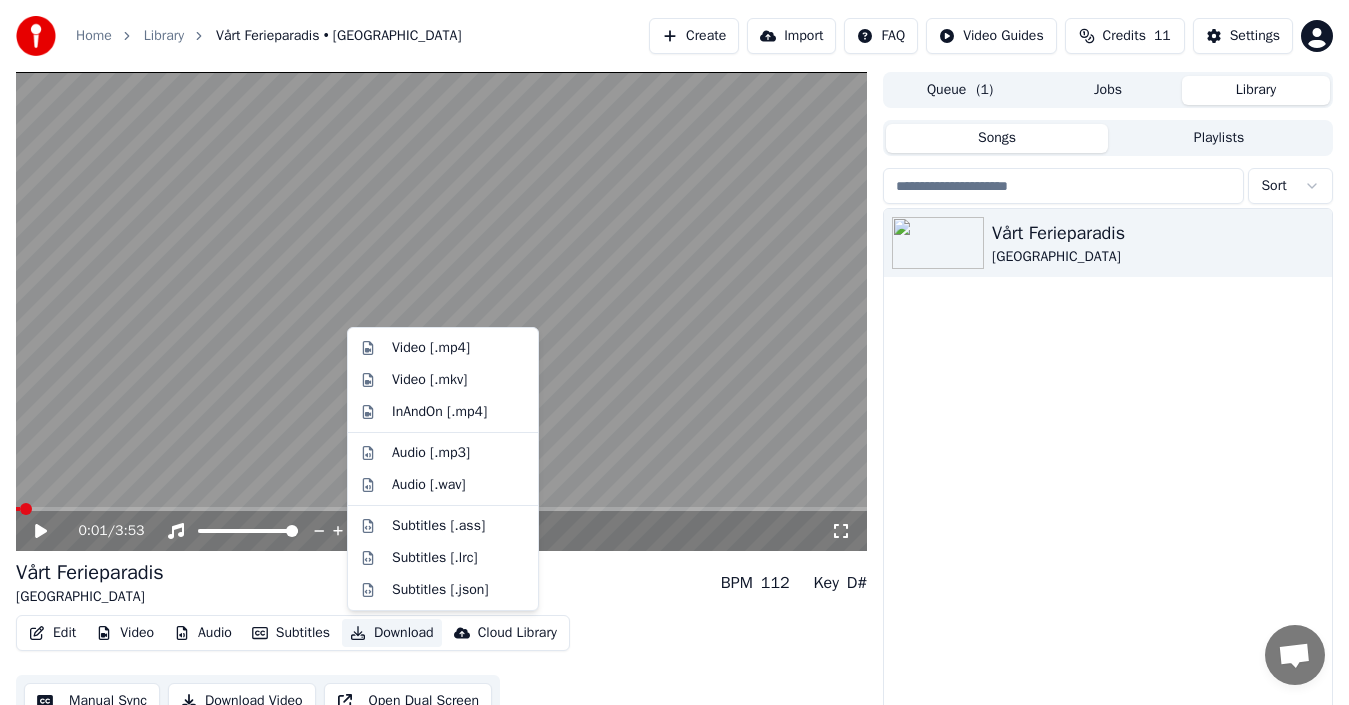 click on "Download" at bounding box center [392, 633] 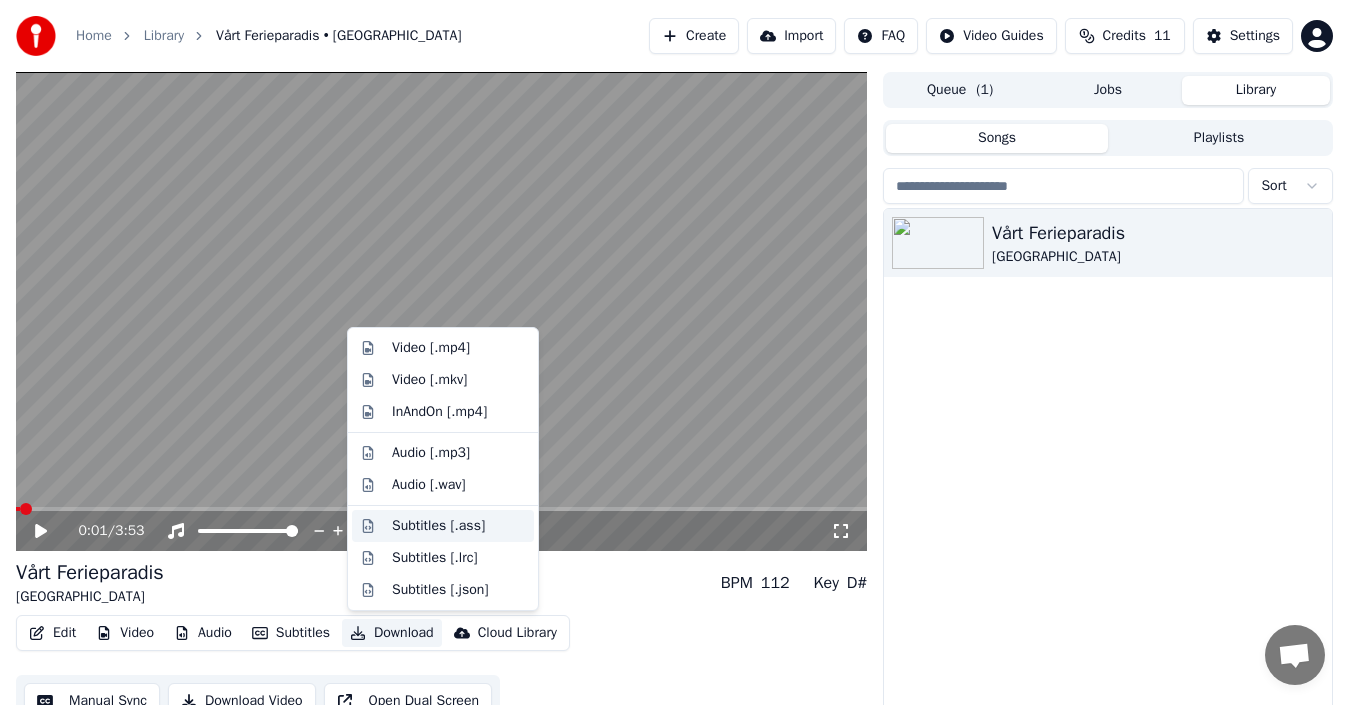 click on "Subtitles [.ass]" at bounding box center (438, 526) 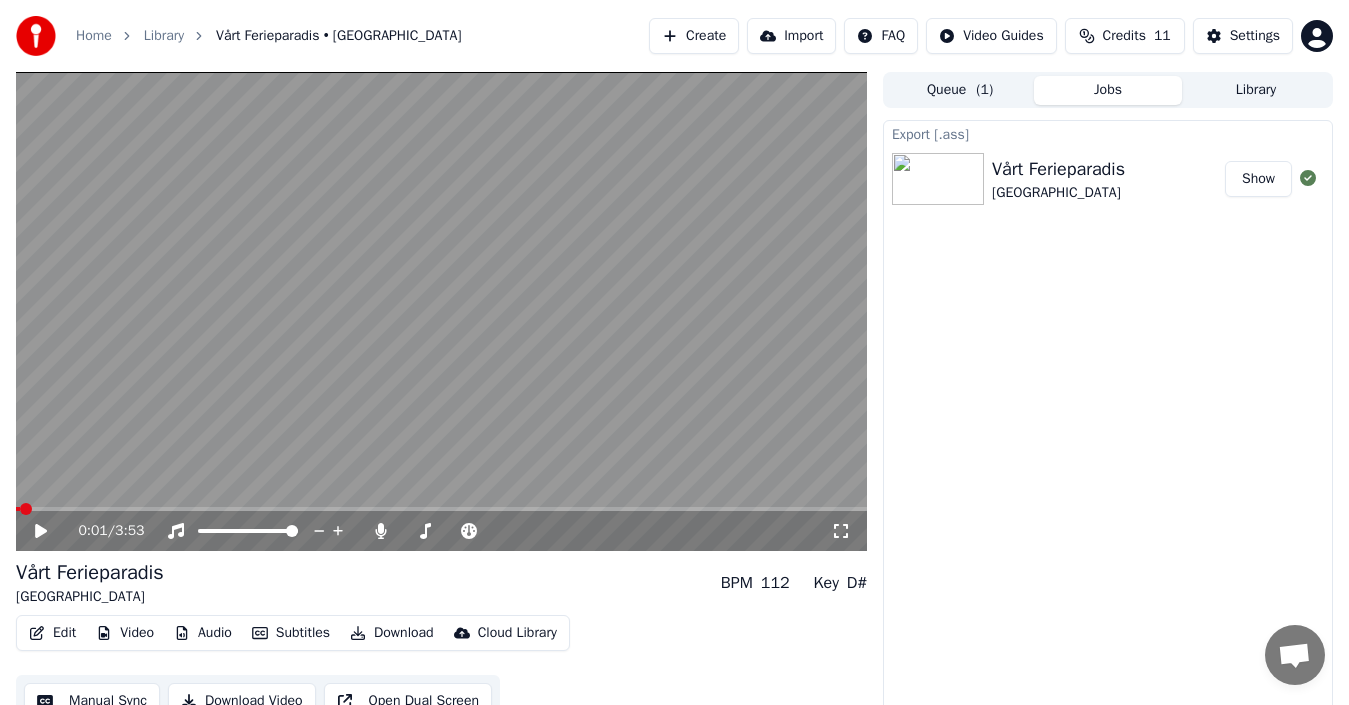 click on "Download" at bounding box center [392, 633] 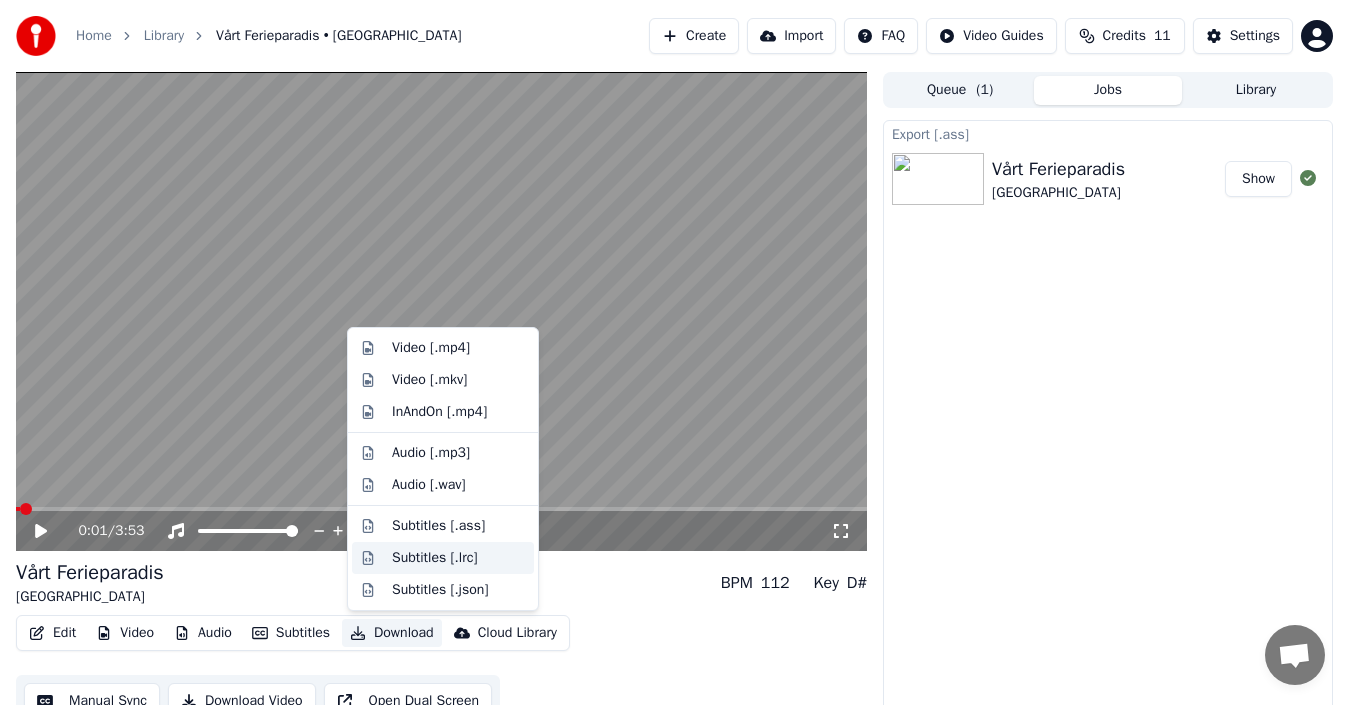 click on "Subtitles [.lrc]" at bounding box center (435, 558) 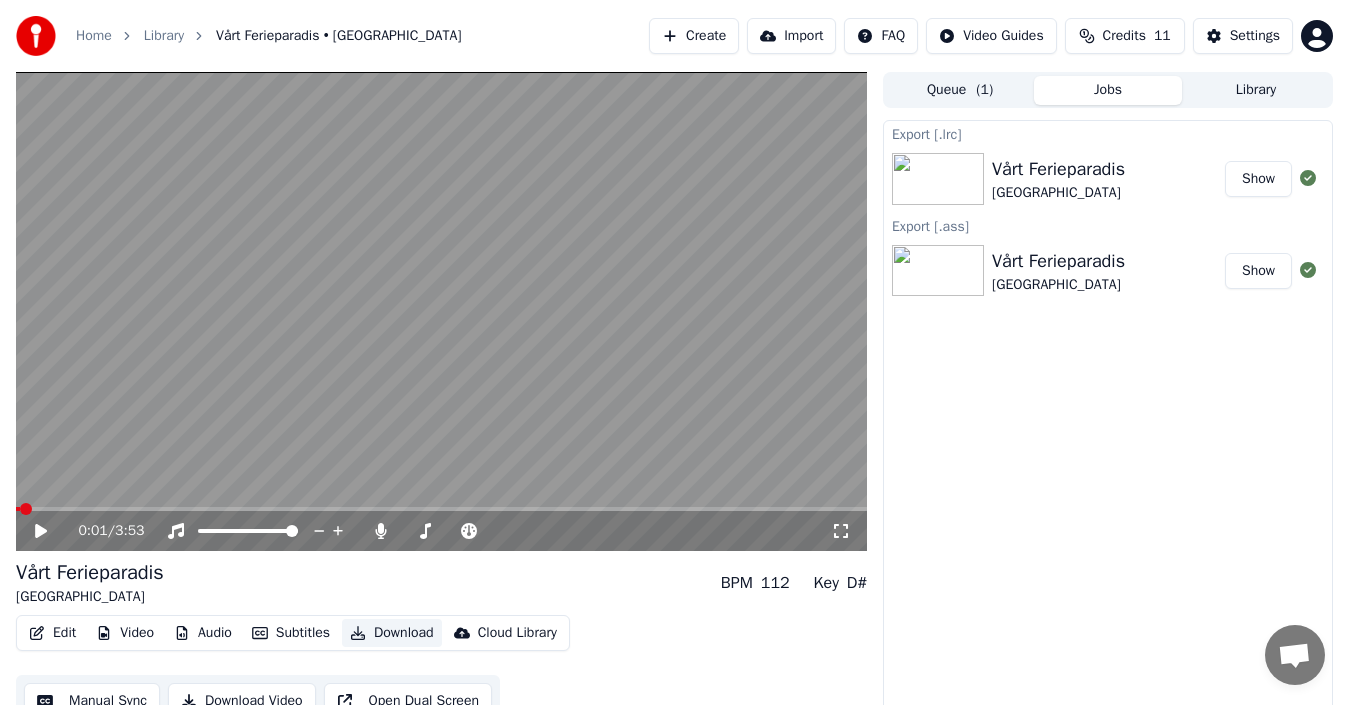 type 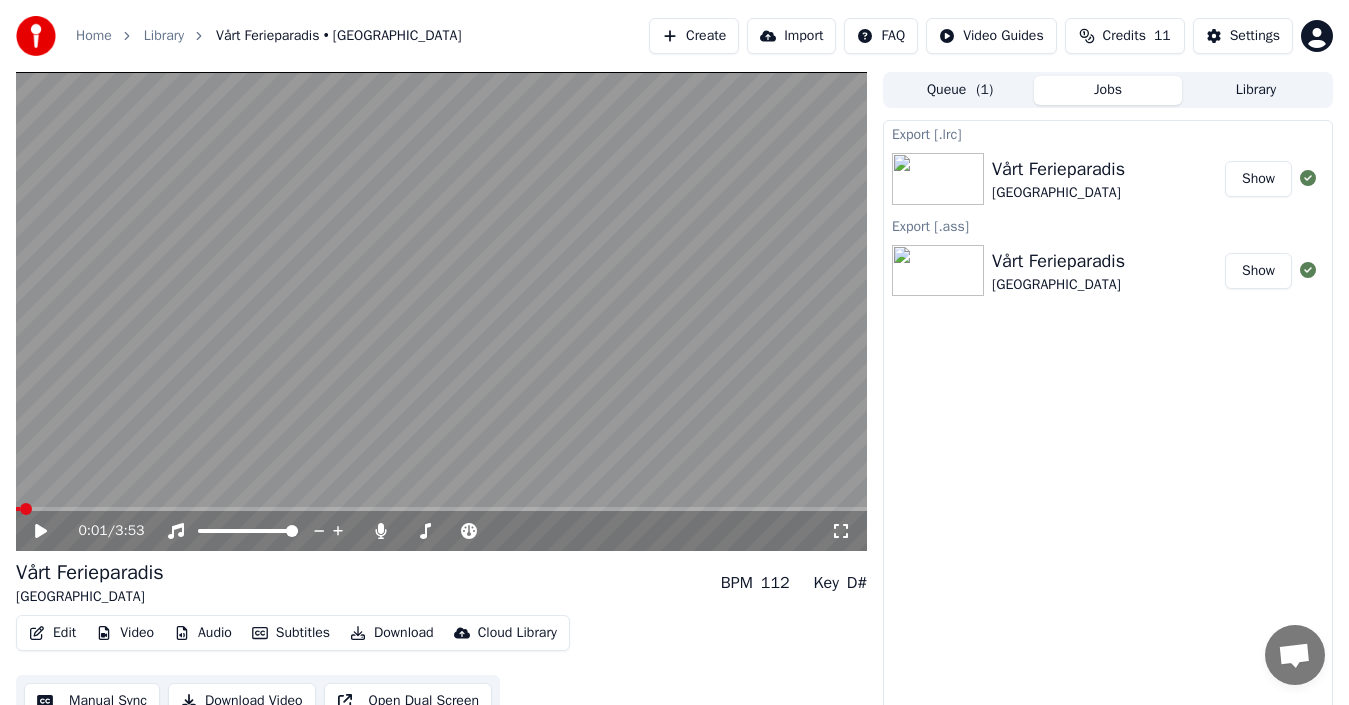 click on "Download" at bounding box center (392, 633) 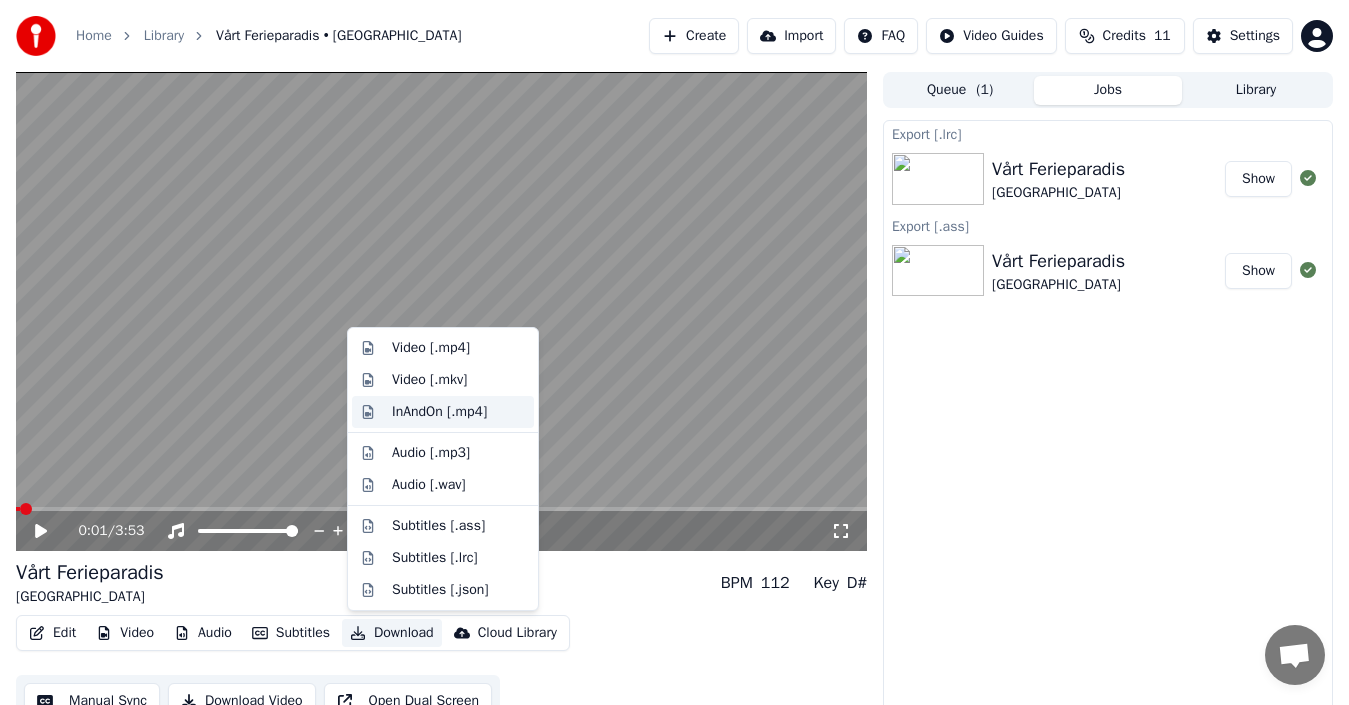 click on "InAndOn [.mp4]" at bounding box center (439, 412) 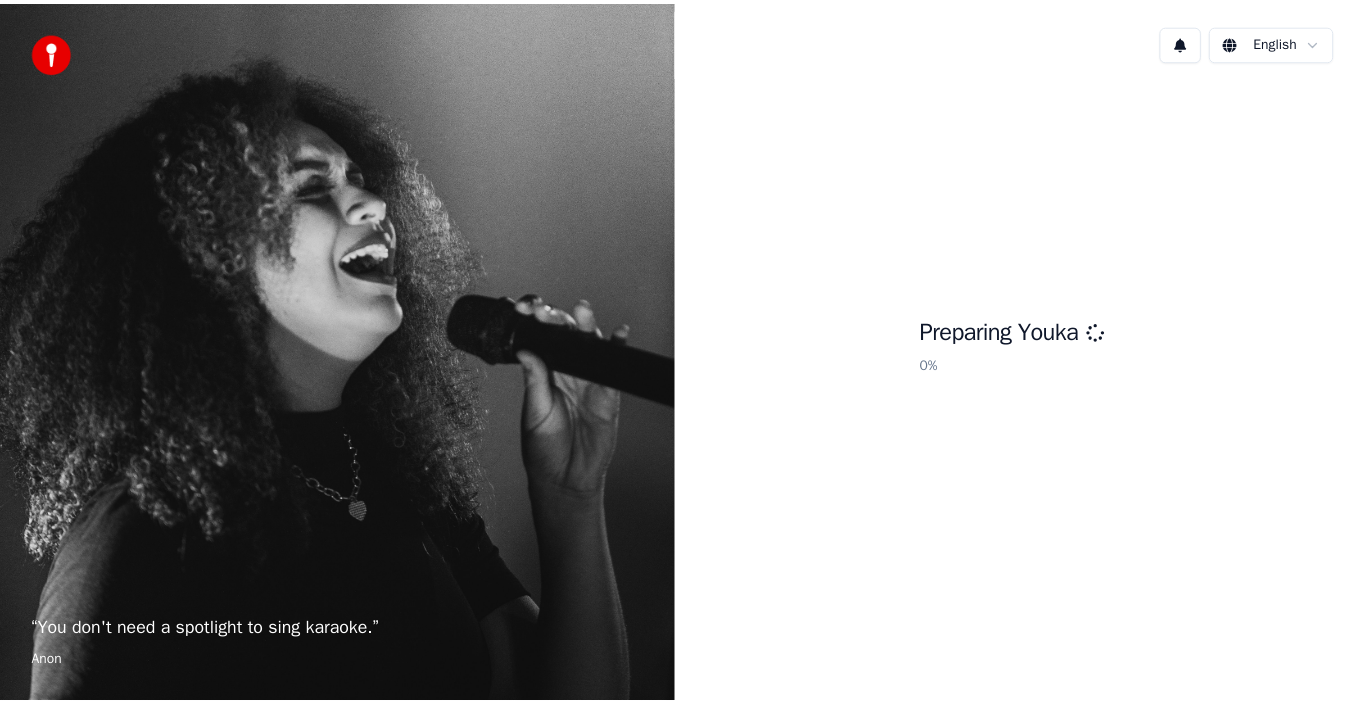 scroll, scrollTop: 0, scrollLeft: 0, axis: both 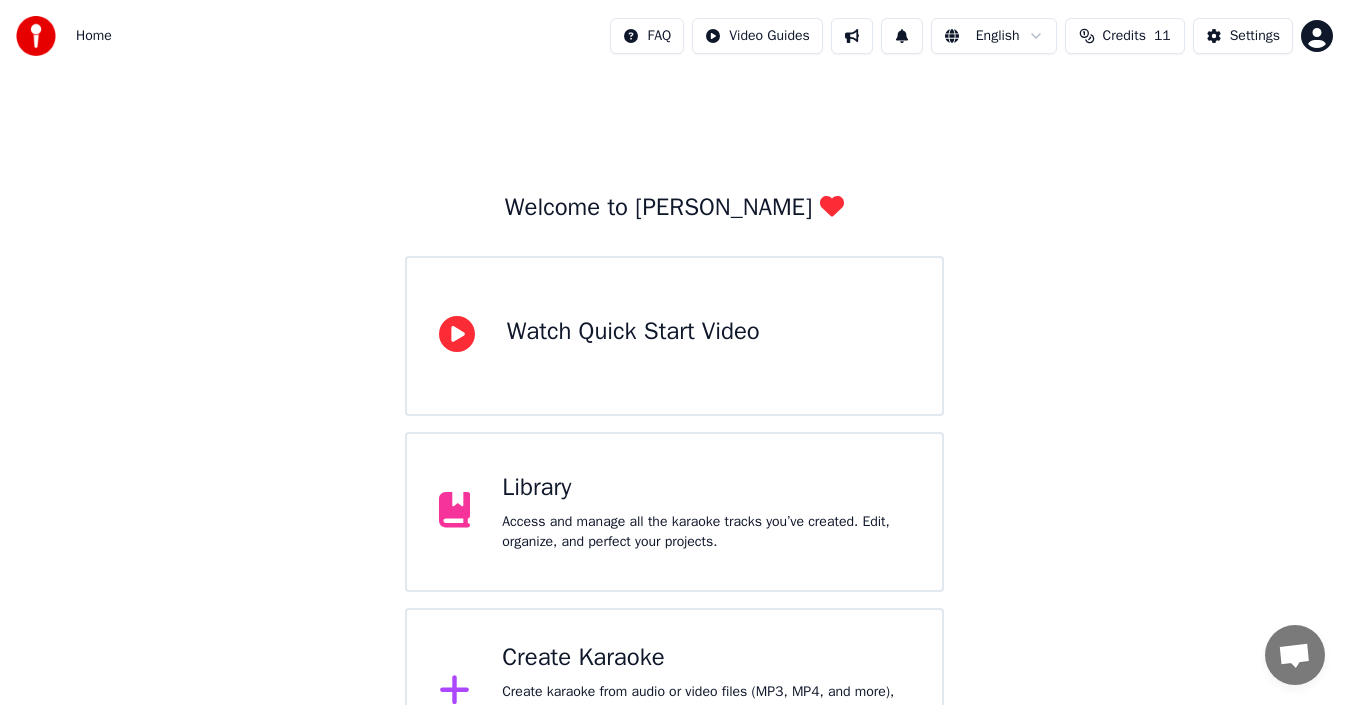 click on "Library" at bounding box center [706, 488] 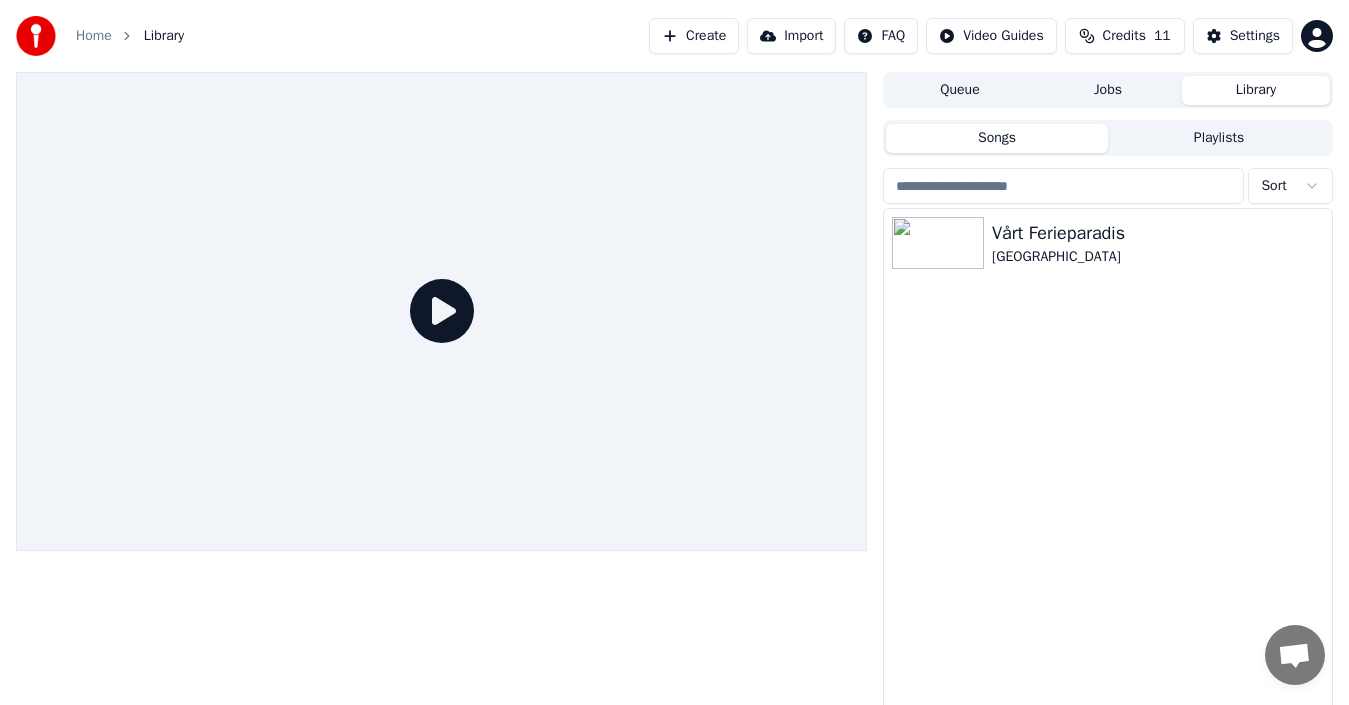 click on "Jobs" at bounding box center (1108, 90) 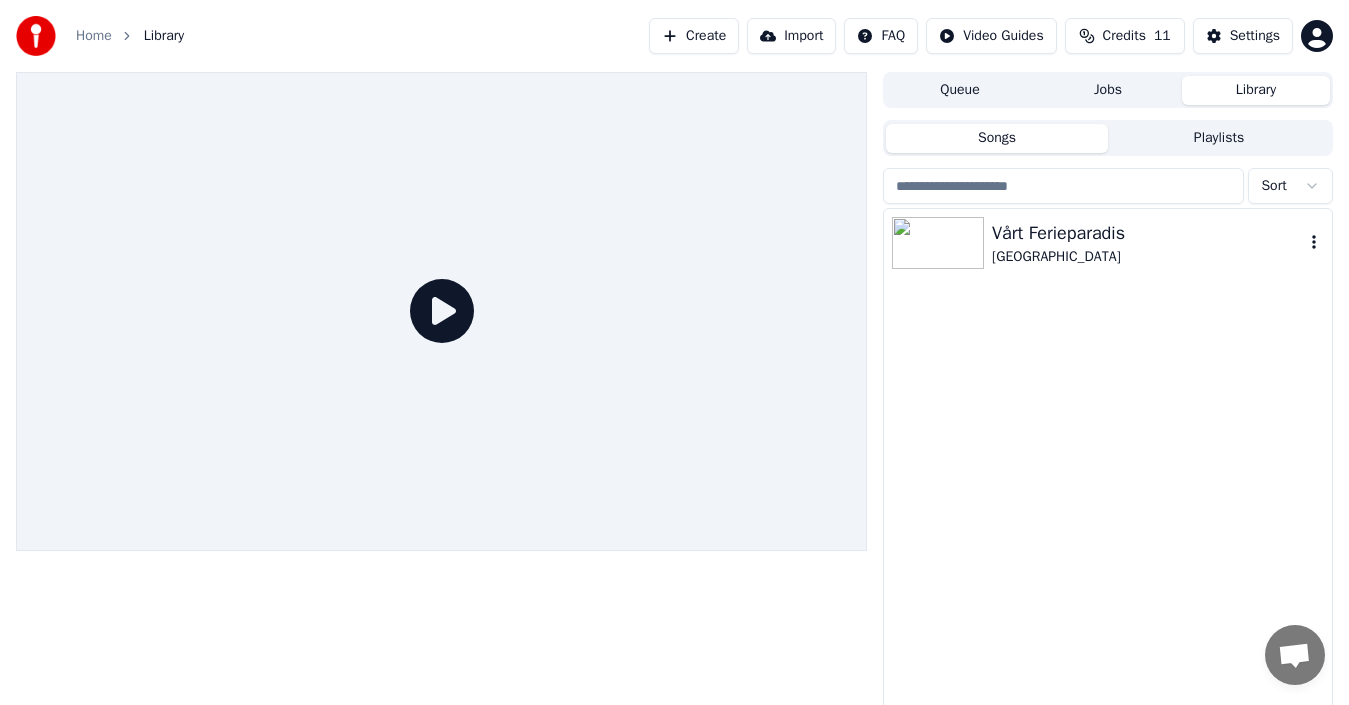 click at bounding box center [938, 243] 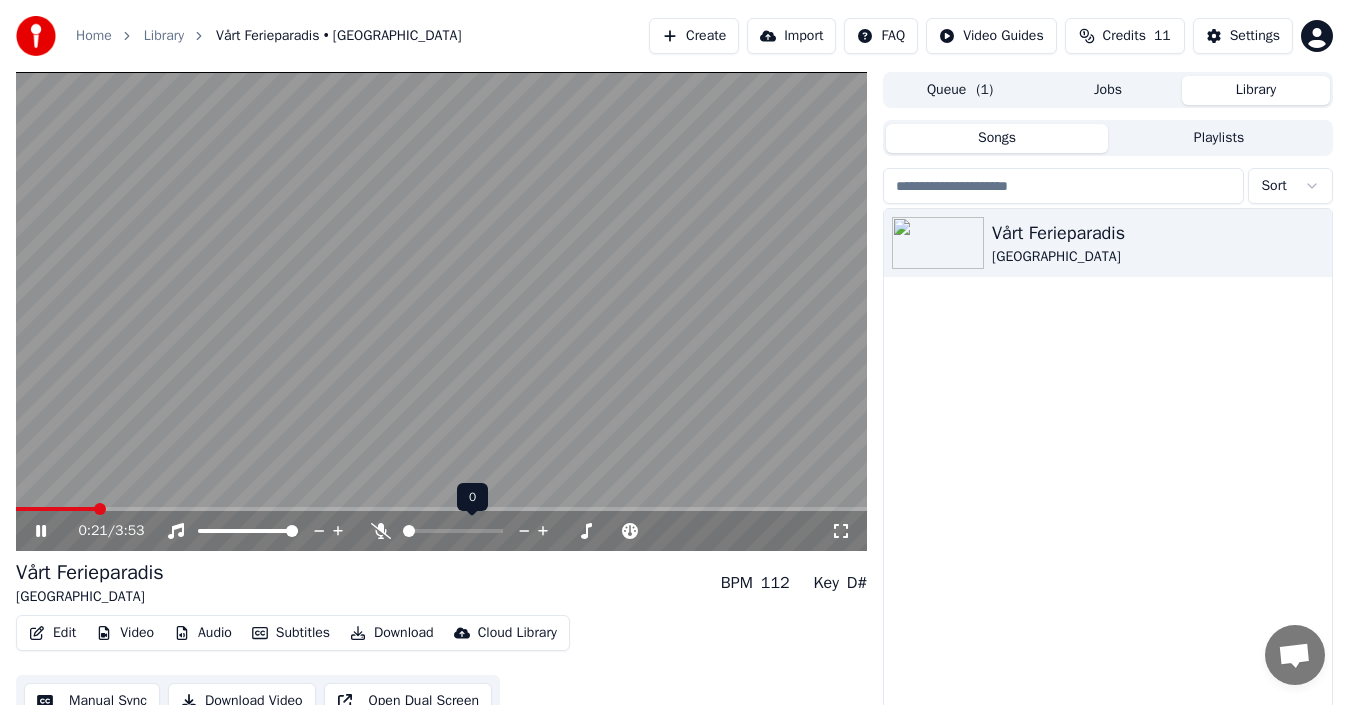click 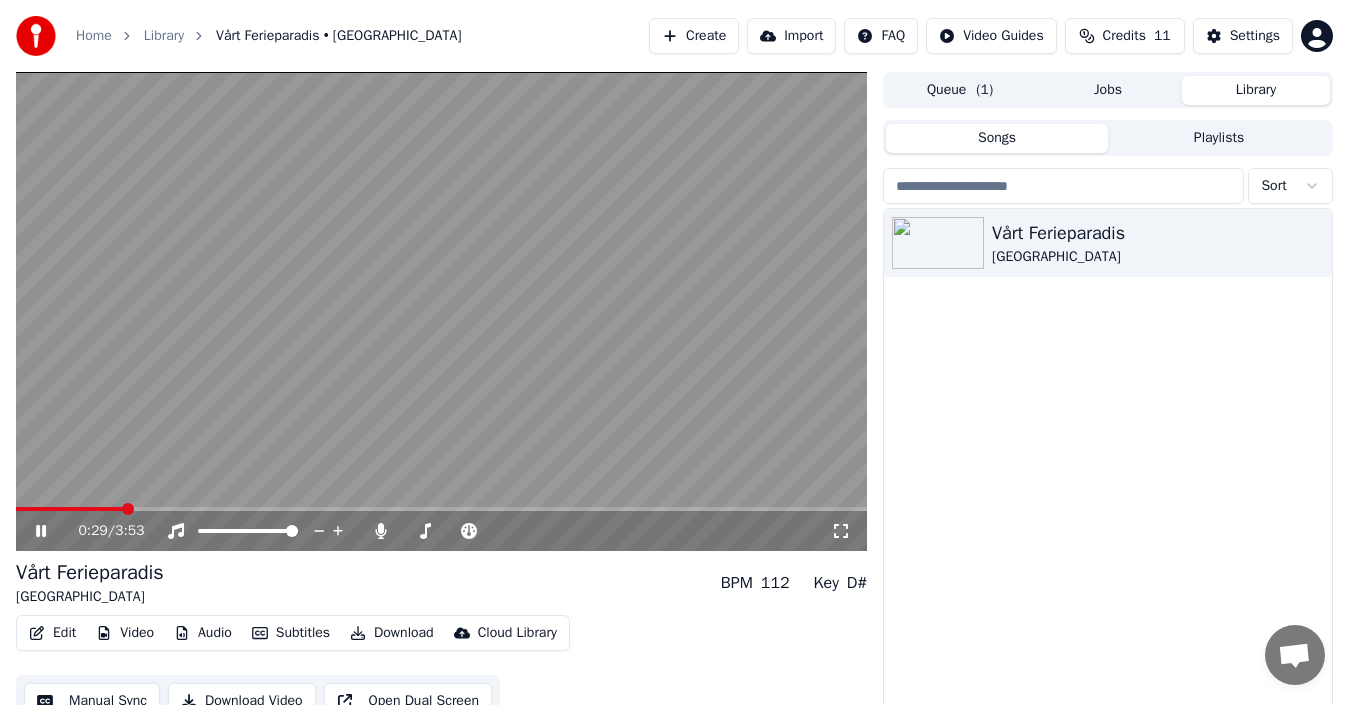 click 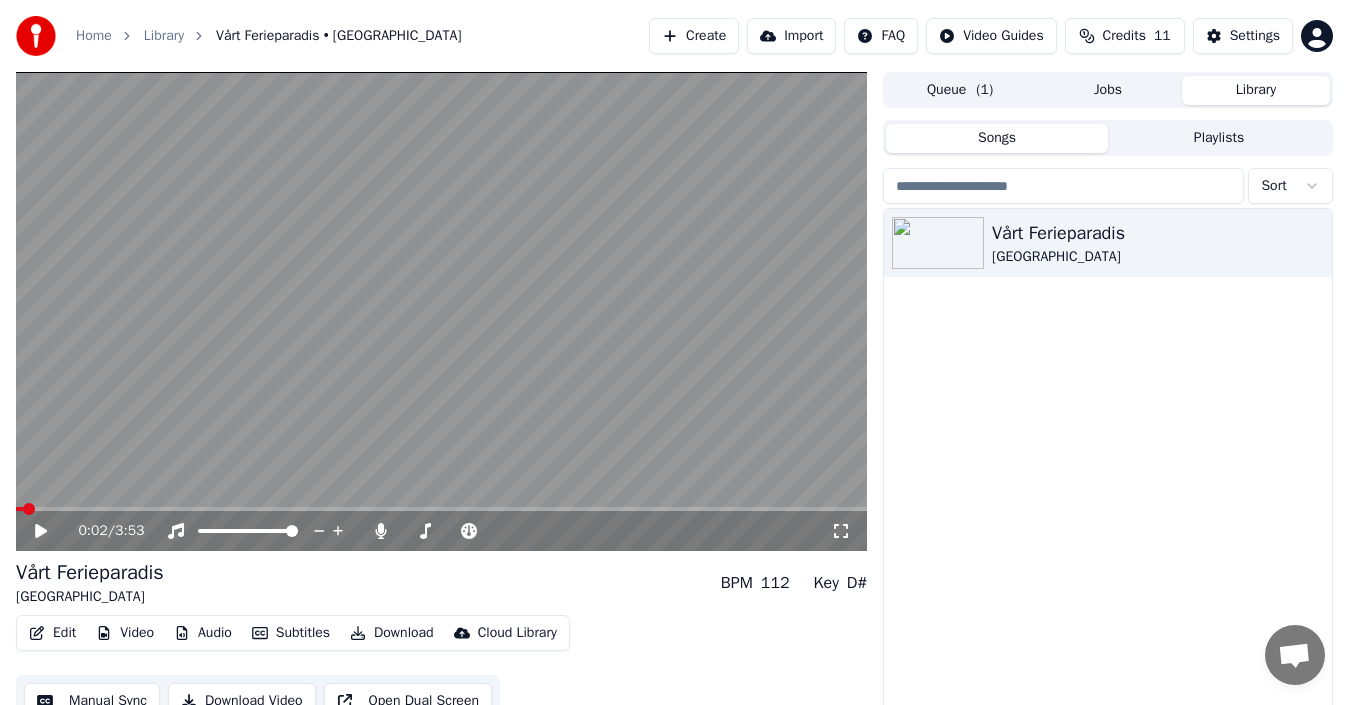 click at bounding box center [19, 509] 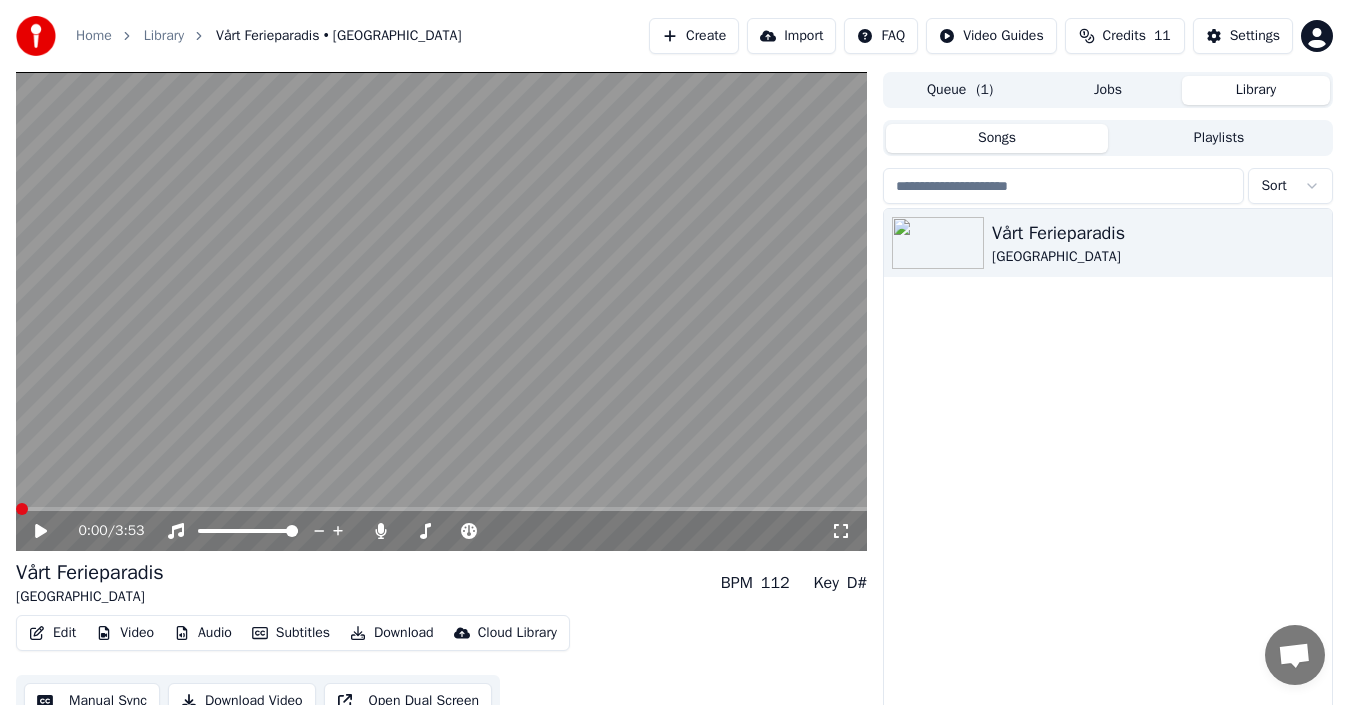click at bounding box center [22, 509] 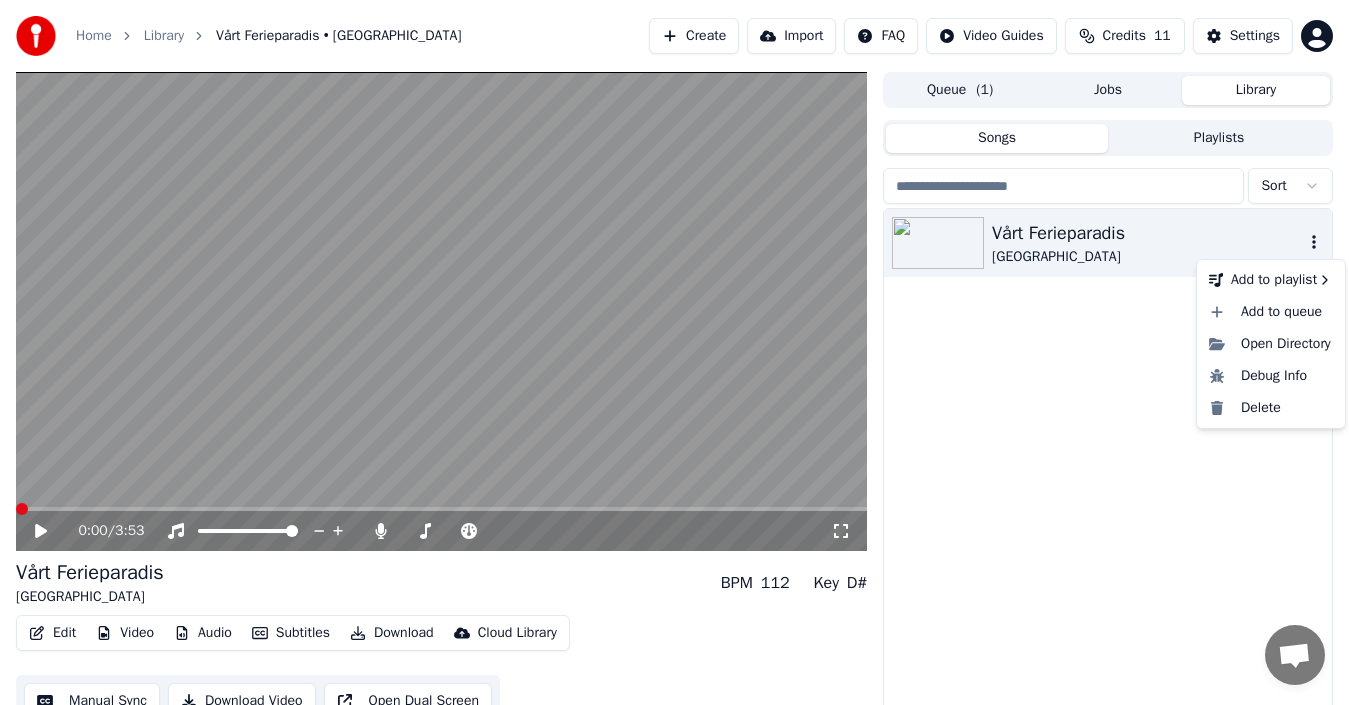 click 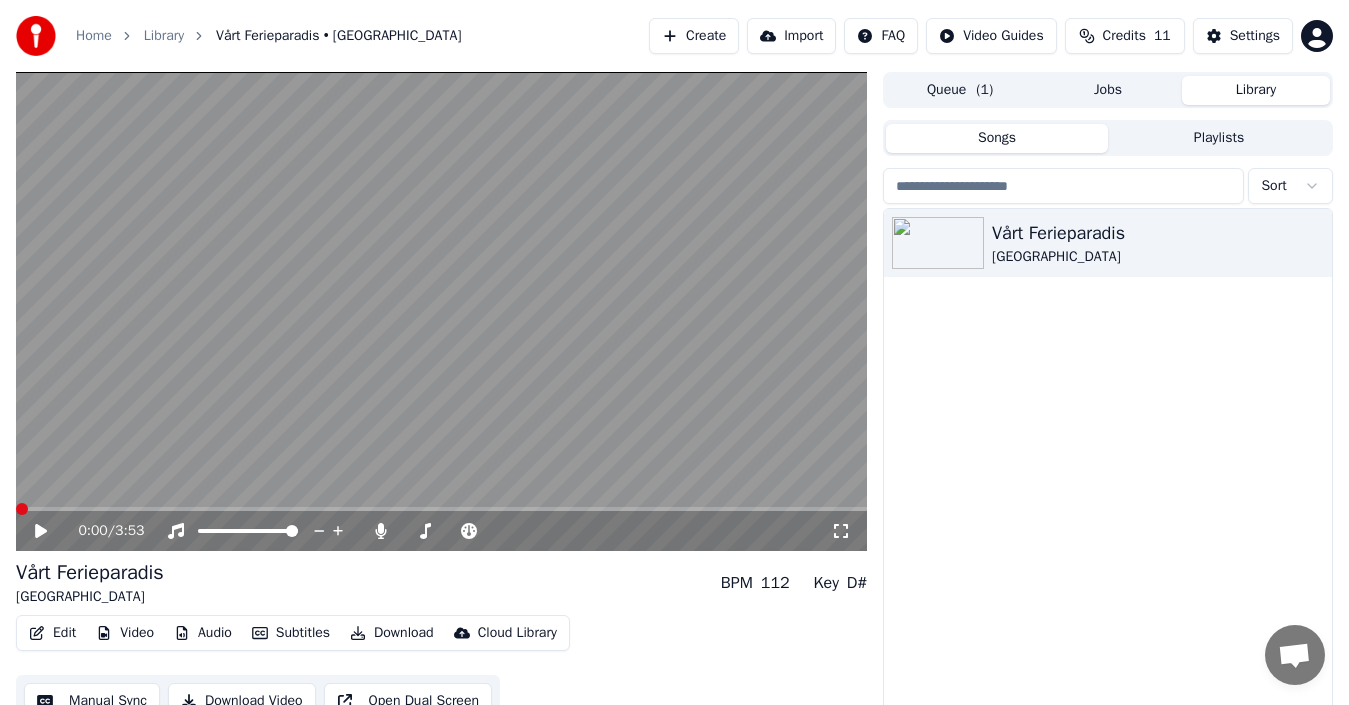 click on "Vårt Ferieparadis [GEOGRAPHIC_DATA]" at bounding box center [1108, 472] 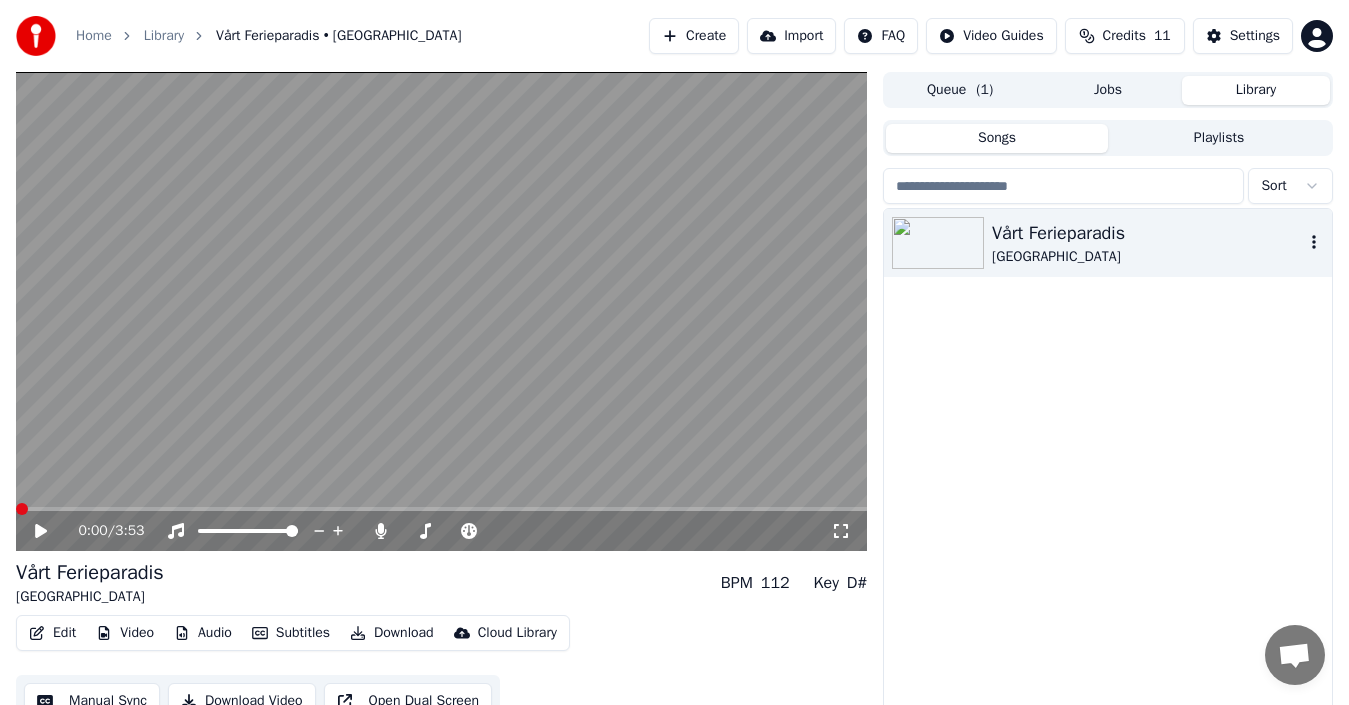 click at bounding box center [938, 243] 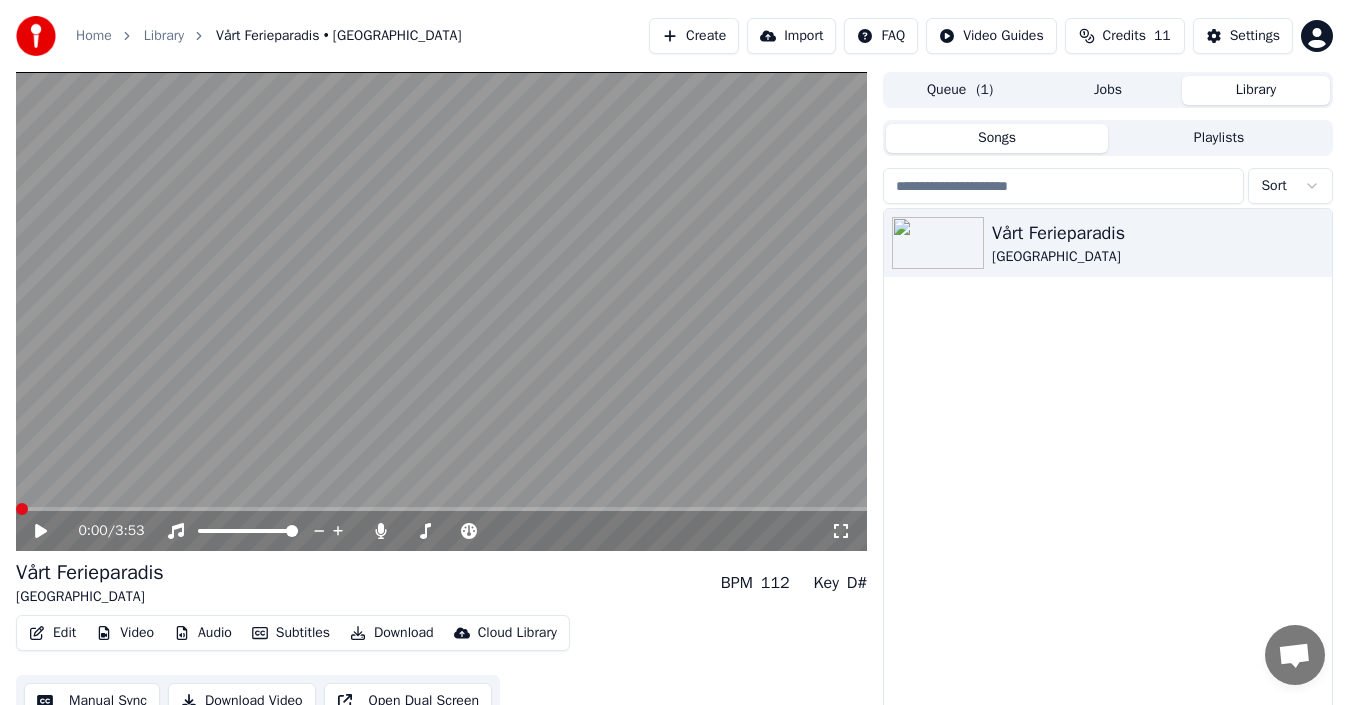click on "Vårt Ferieparadis [GEOGRAPHIC_DATA]" at bounding box center (1108, 472) 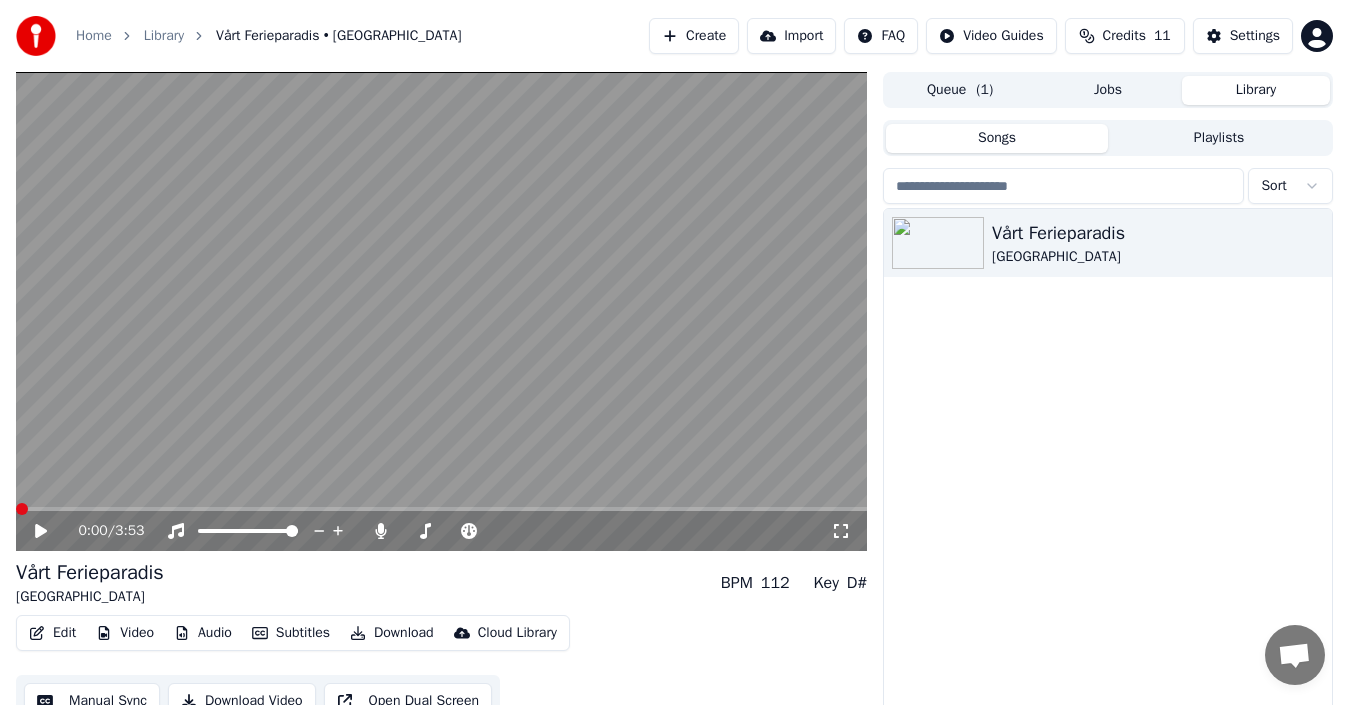 click on "Vårt Ferieparadis [GEOGRAPHIC_DATA]" at bounding box center (1108, 472) 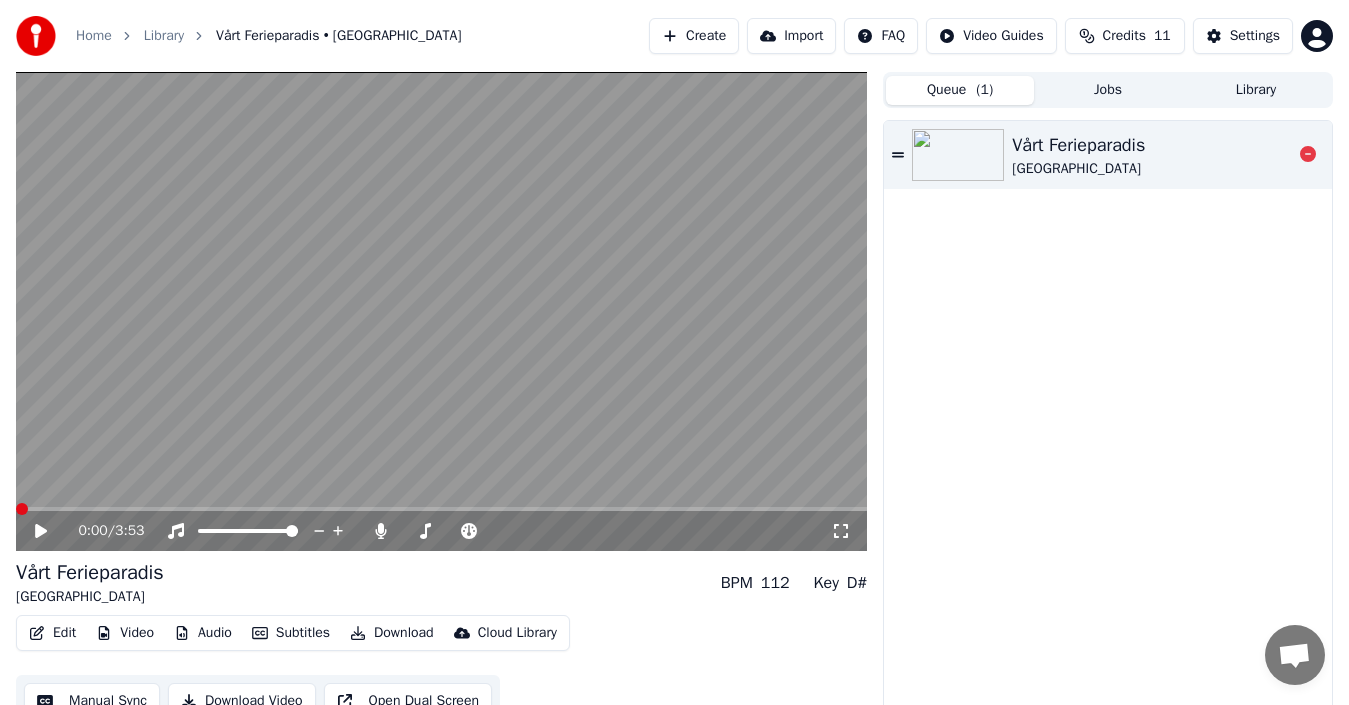 click at bounding box center [958, 155] 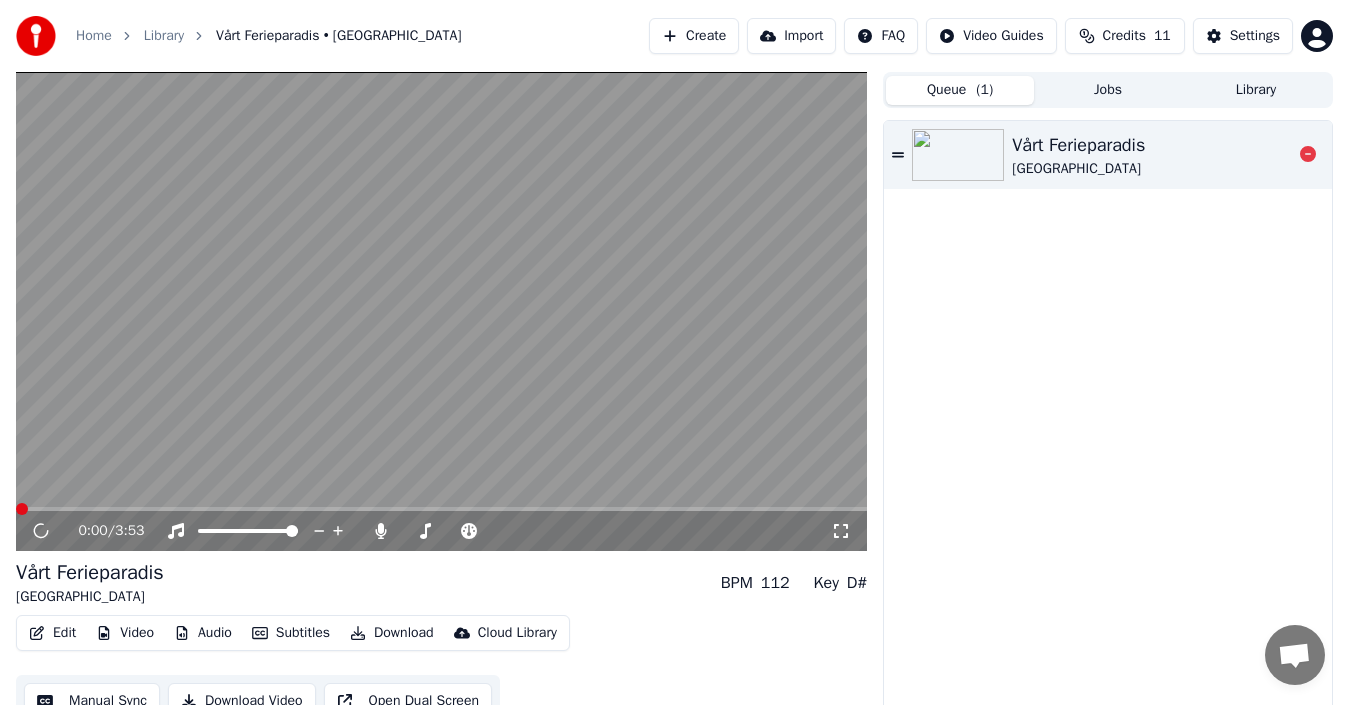 click at bounding box center [958, 155] 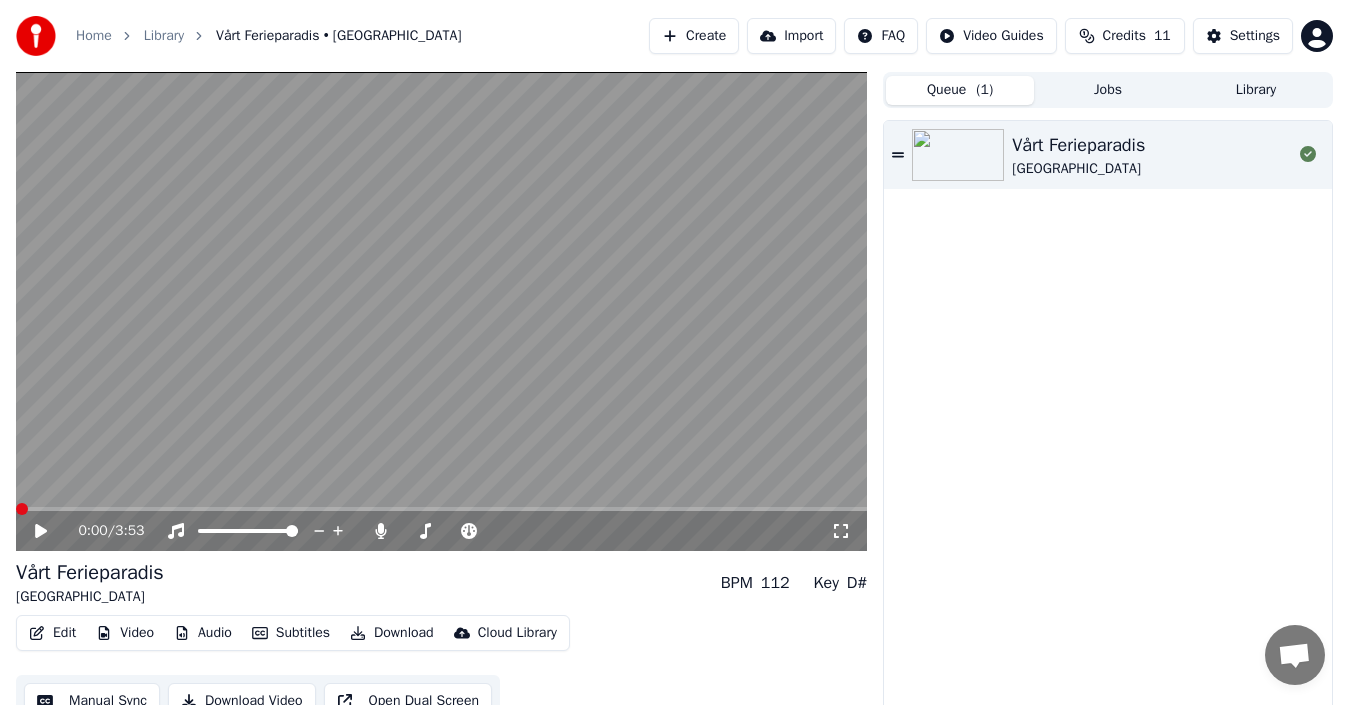 click 